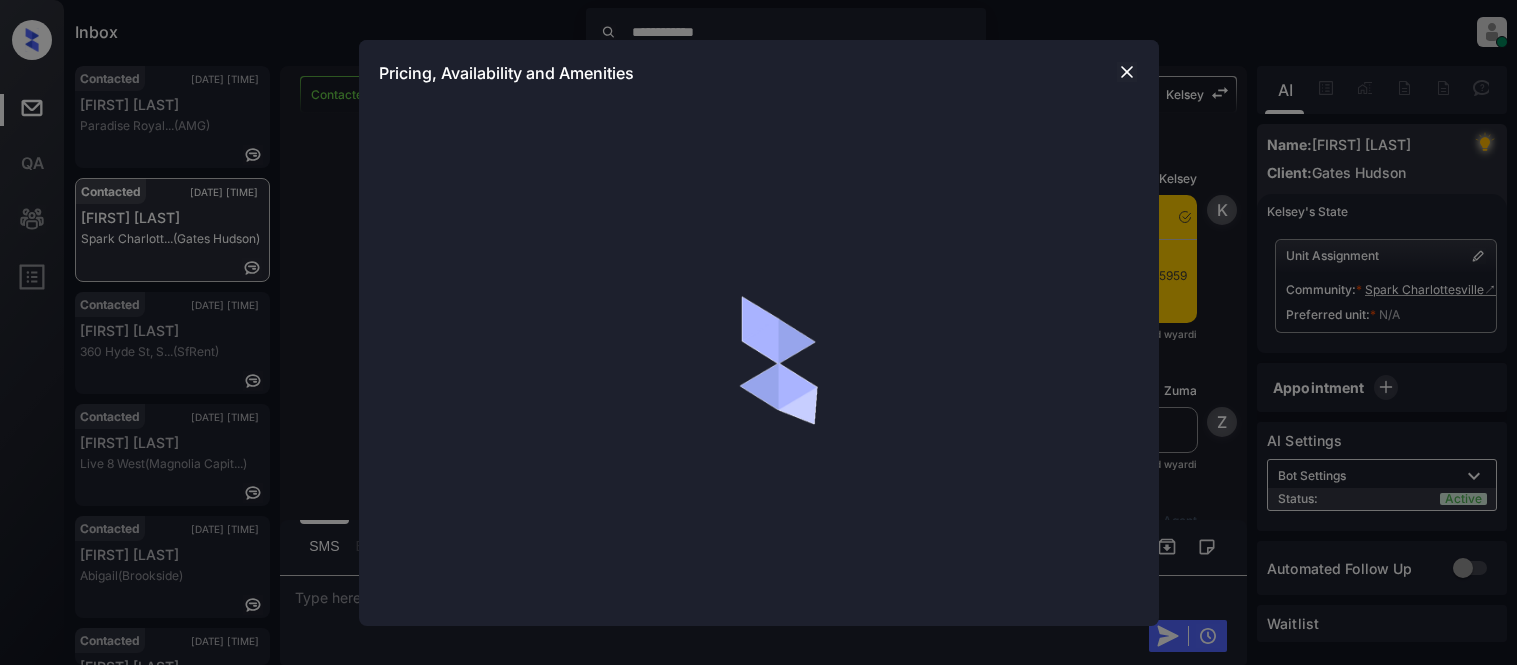 scroll, scrollTop: 0, scrollLeft: 0, axis: both 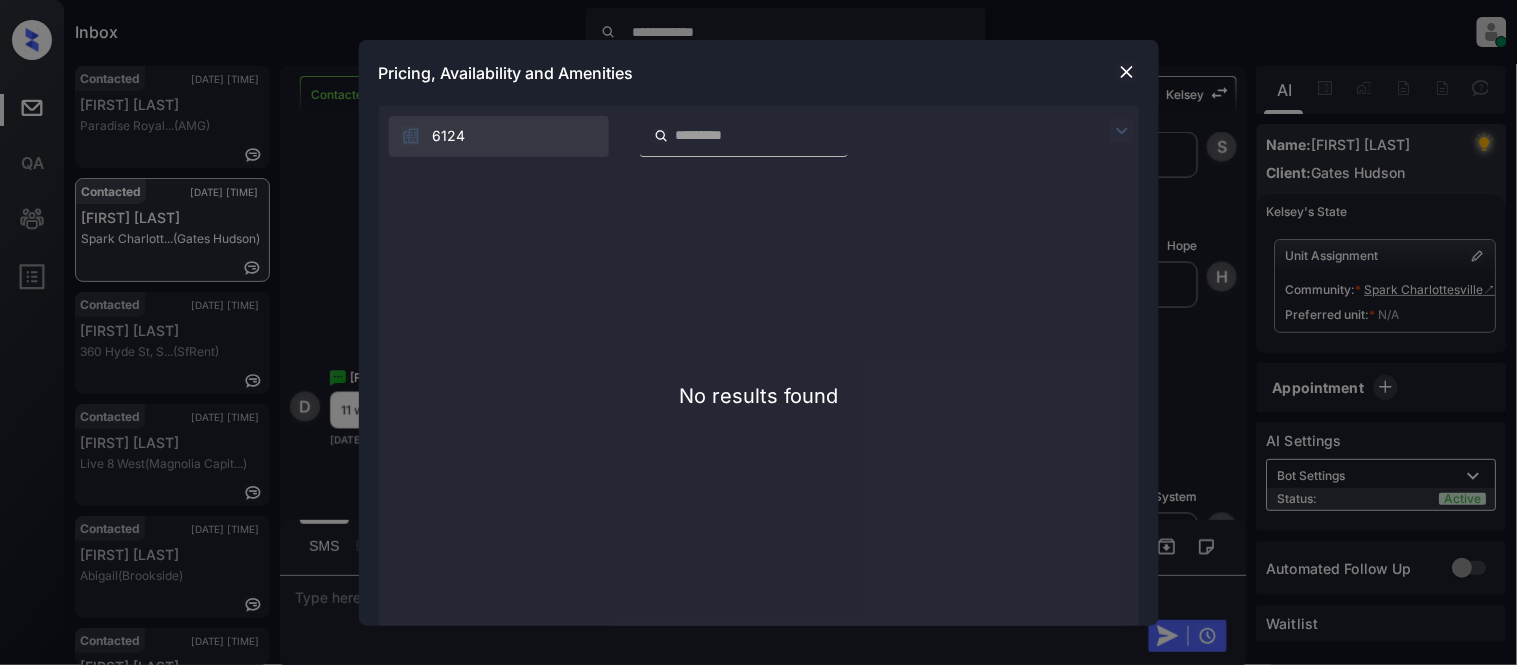 click at bounding box center [1127, 72] 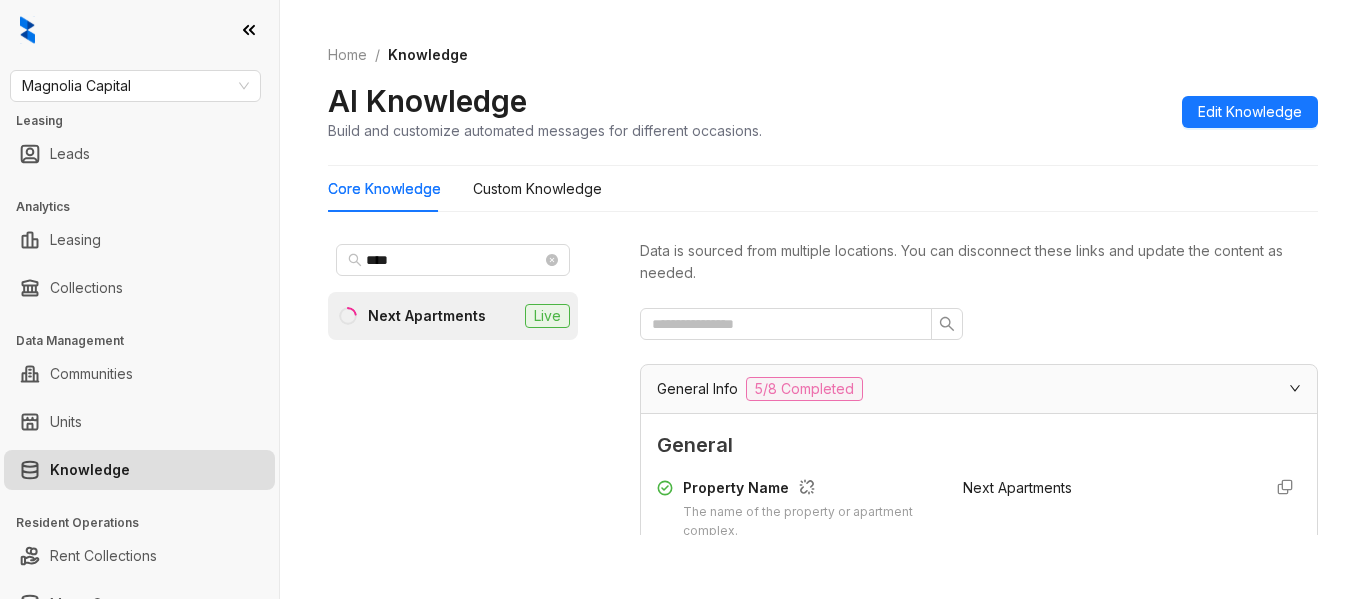 scroll, scrollTop: 0, scrollLeft: 0, axis: both 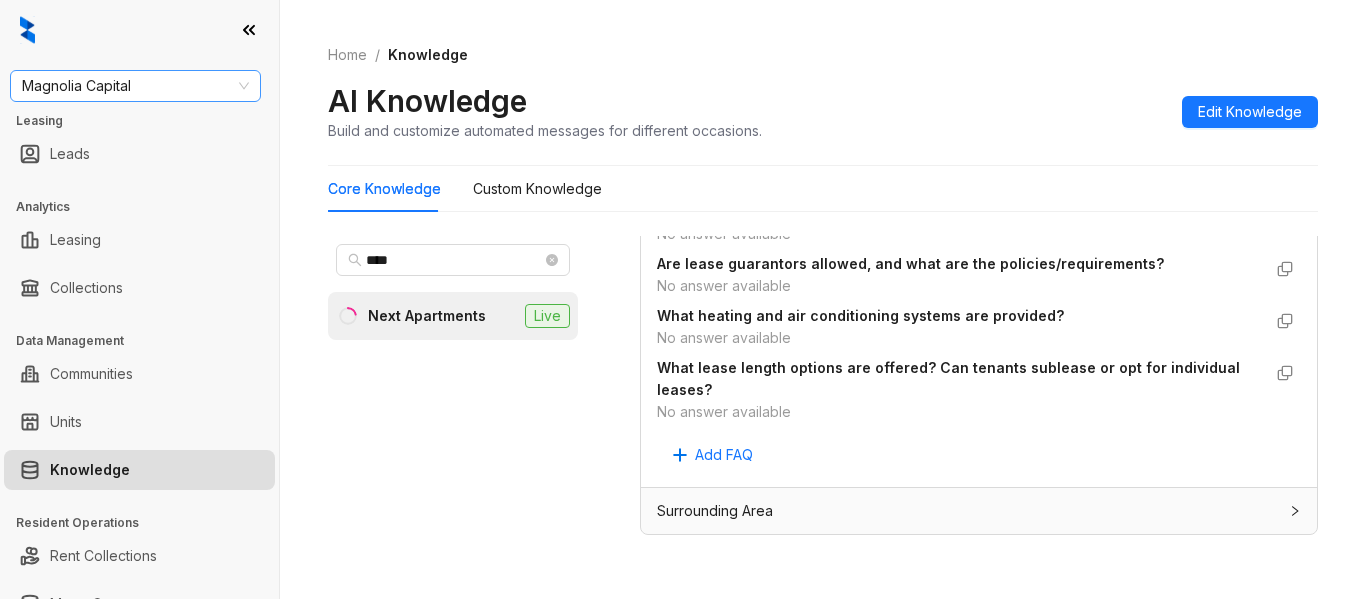 click on "Magnolia Capital" at bounding box center [135, 86] 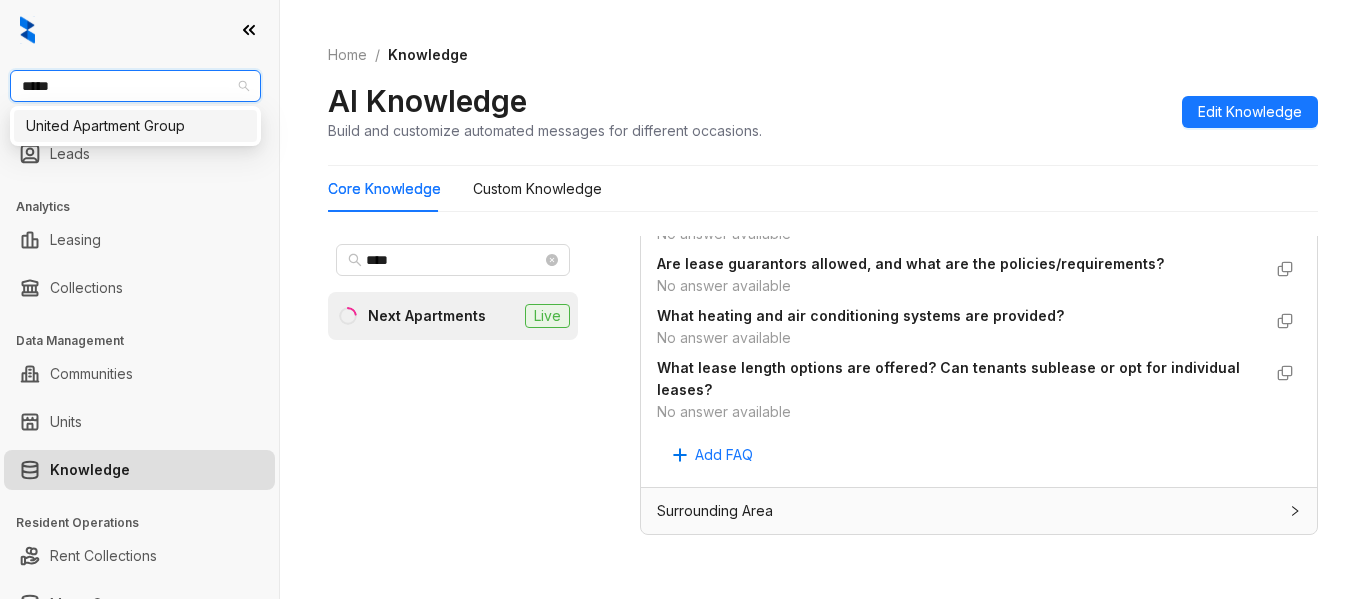type on "******" 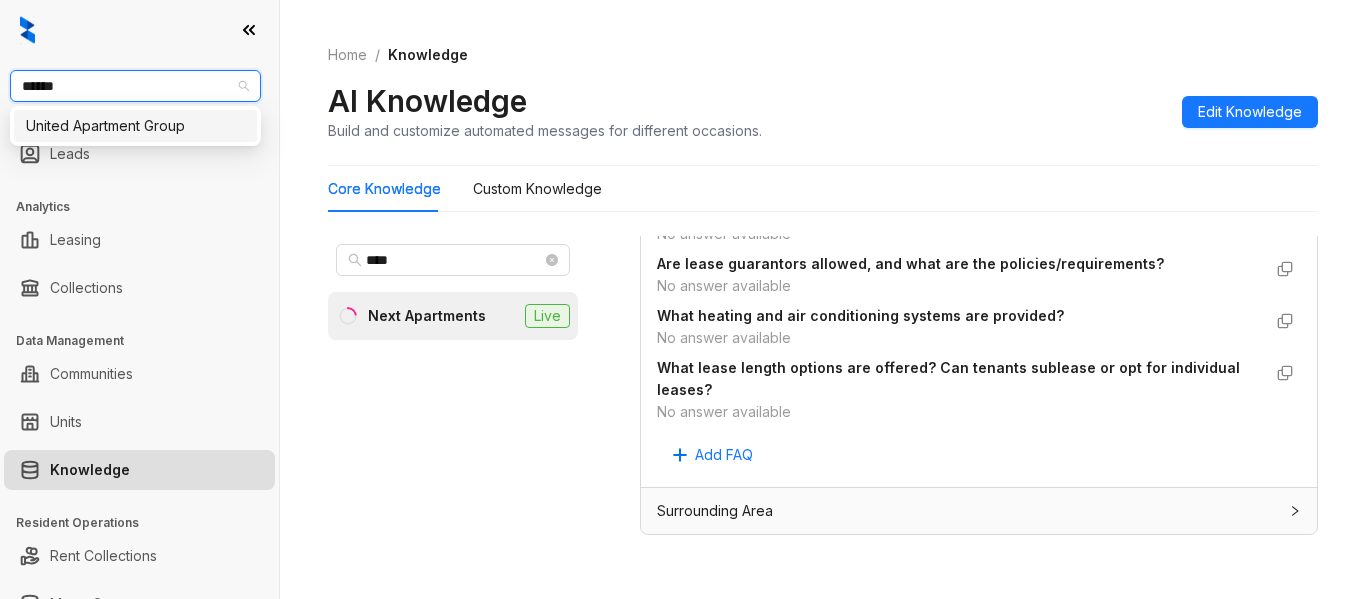click on "United Apartment Group" at bounding box center [135, 126] 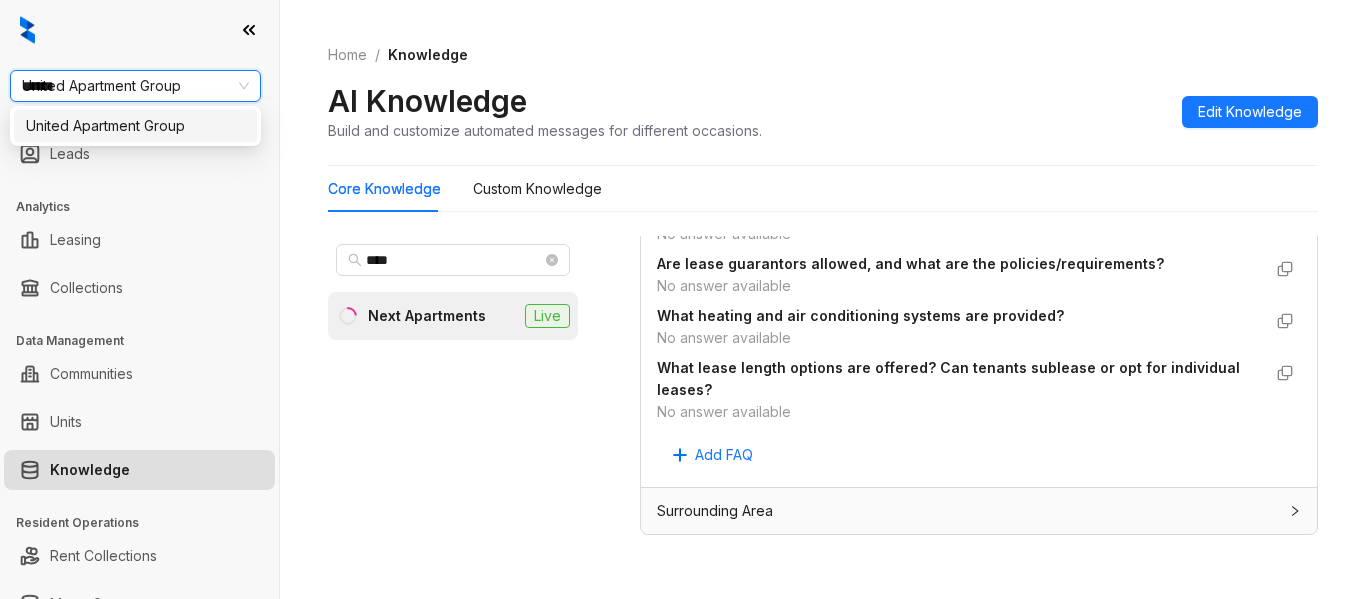 type 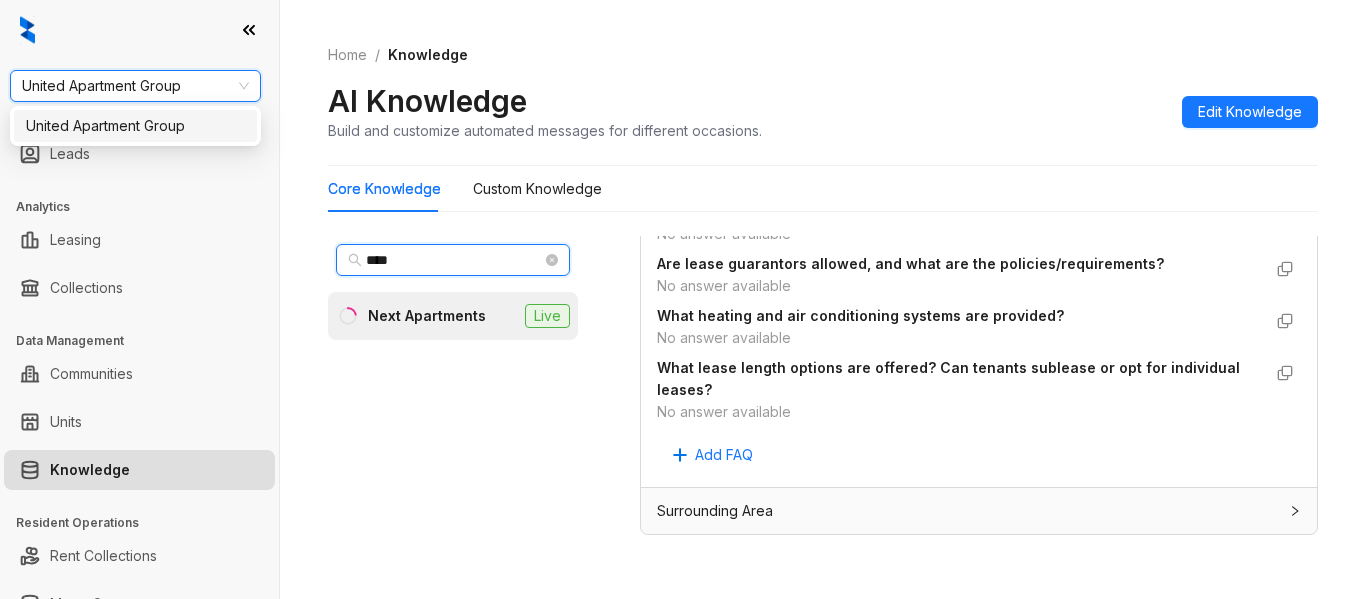 click on "****" at bounding box center (454, 260) 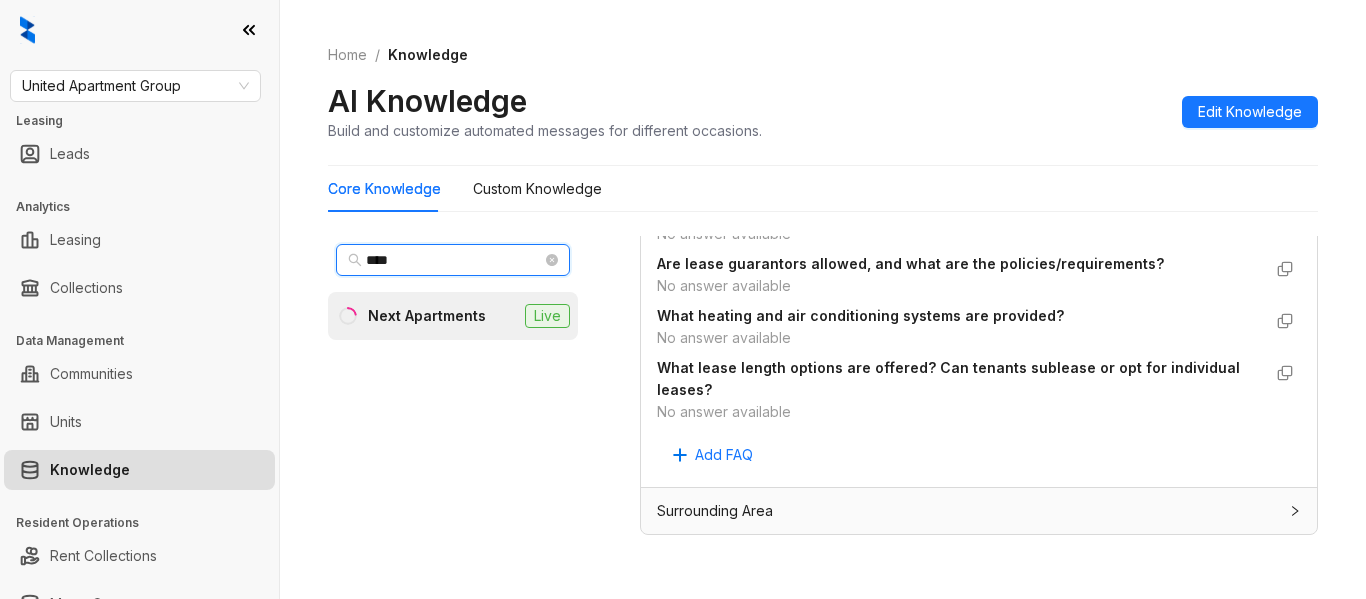 drag, startPoint x: 418, startPoint y: 263, endPoint x: 340, endPoint y: 262, distance: 78.00641 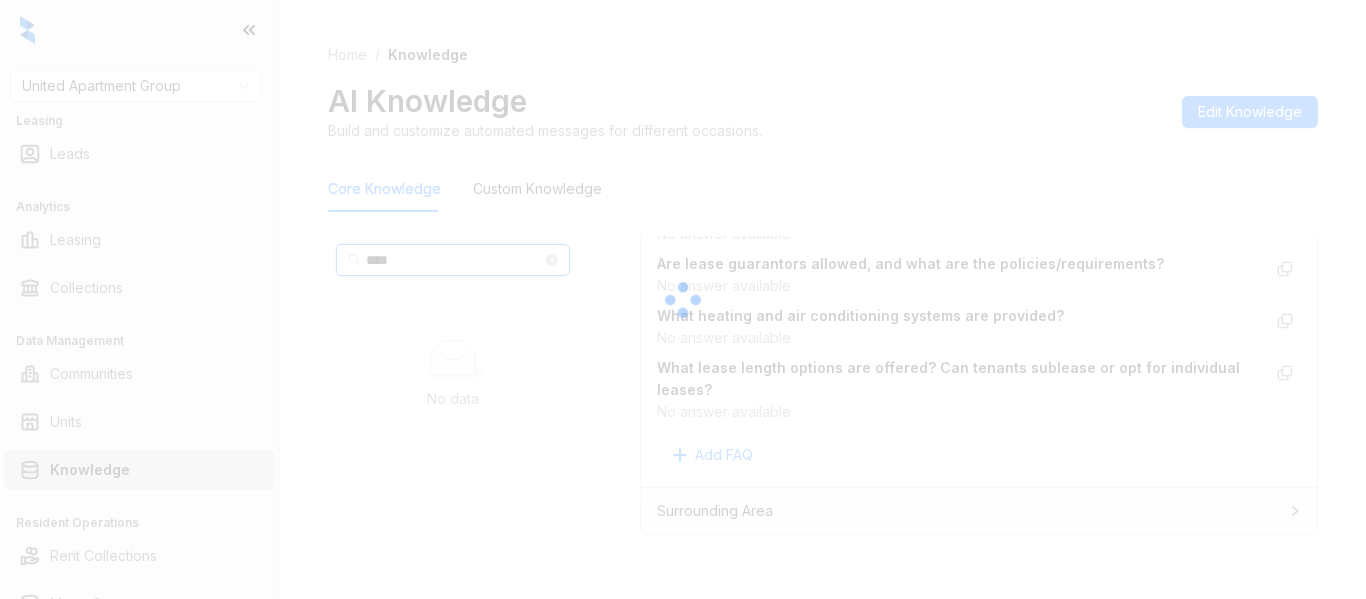 type on "*****" 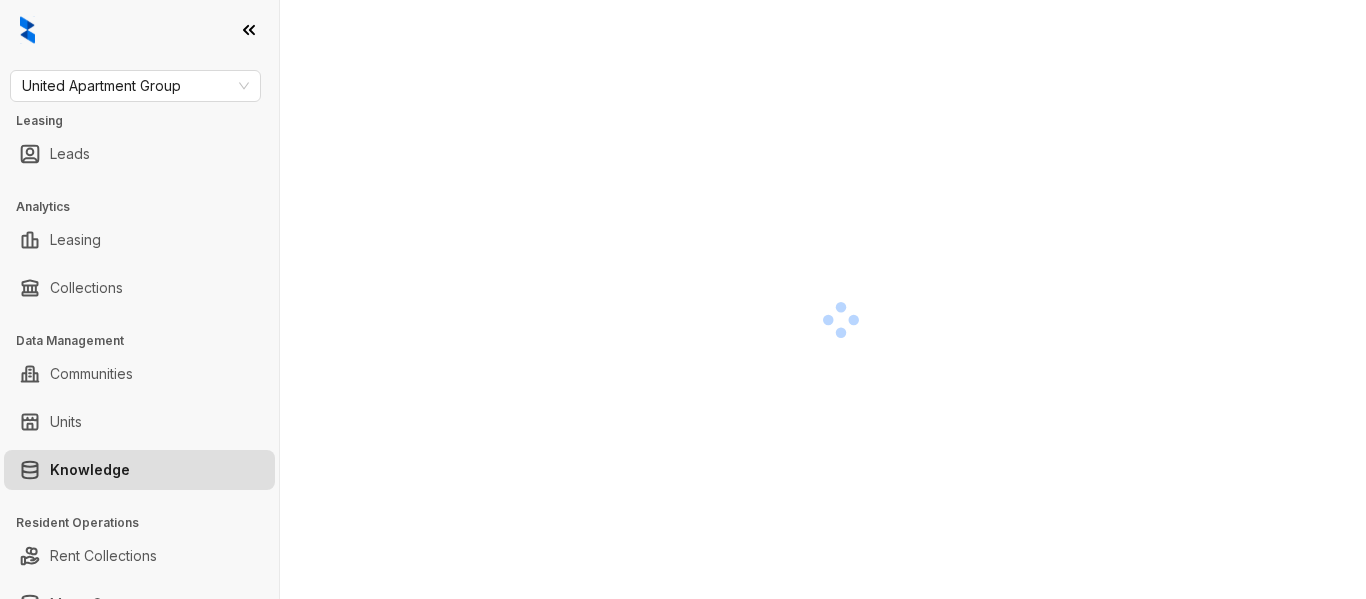 scroll, scrollTop: 0, scrollLeft: 0, axis: both 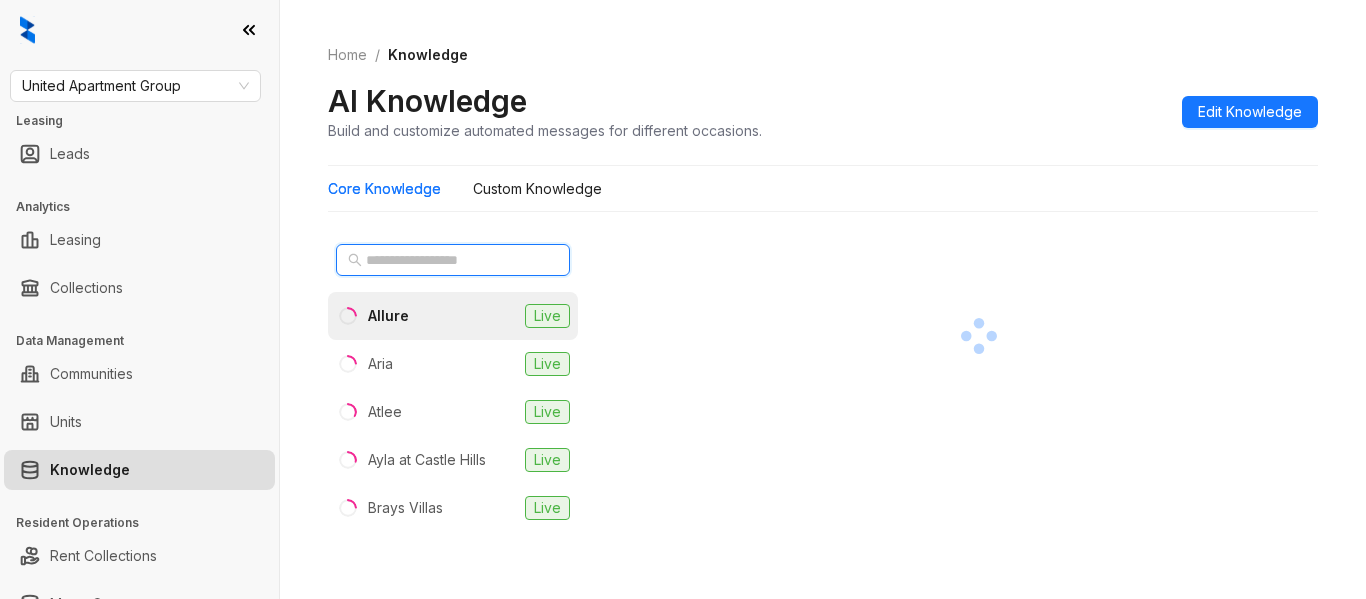 click at bounding box center (454, 260) 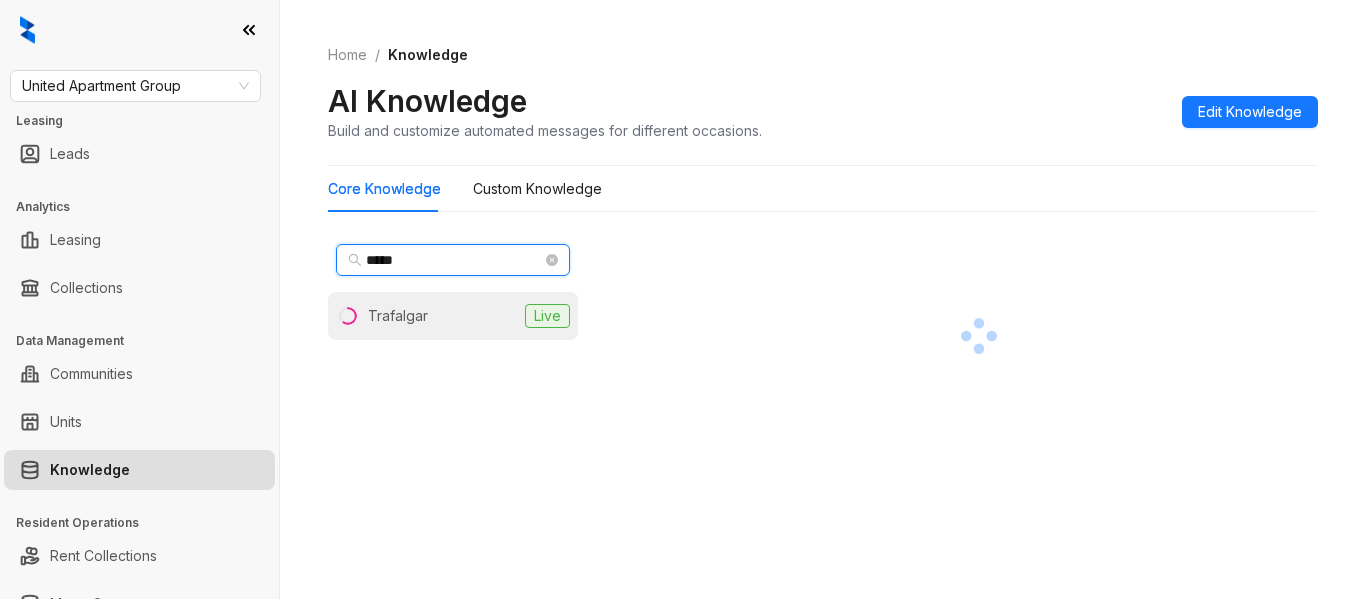 type on "*****" 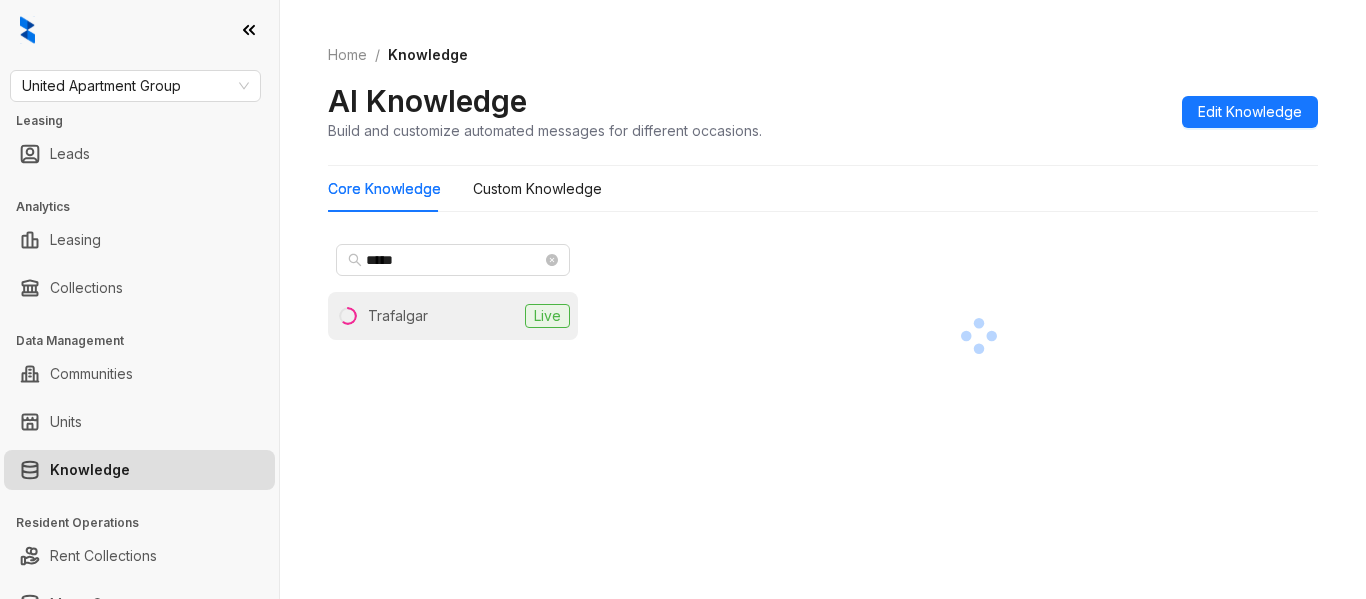 click on "Trafalgar" at bounding box center (398, 316) 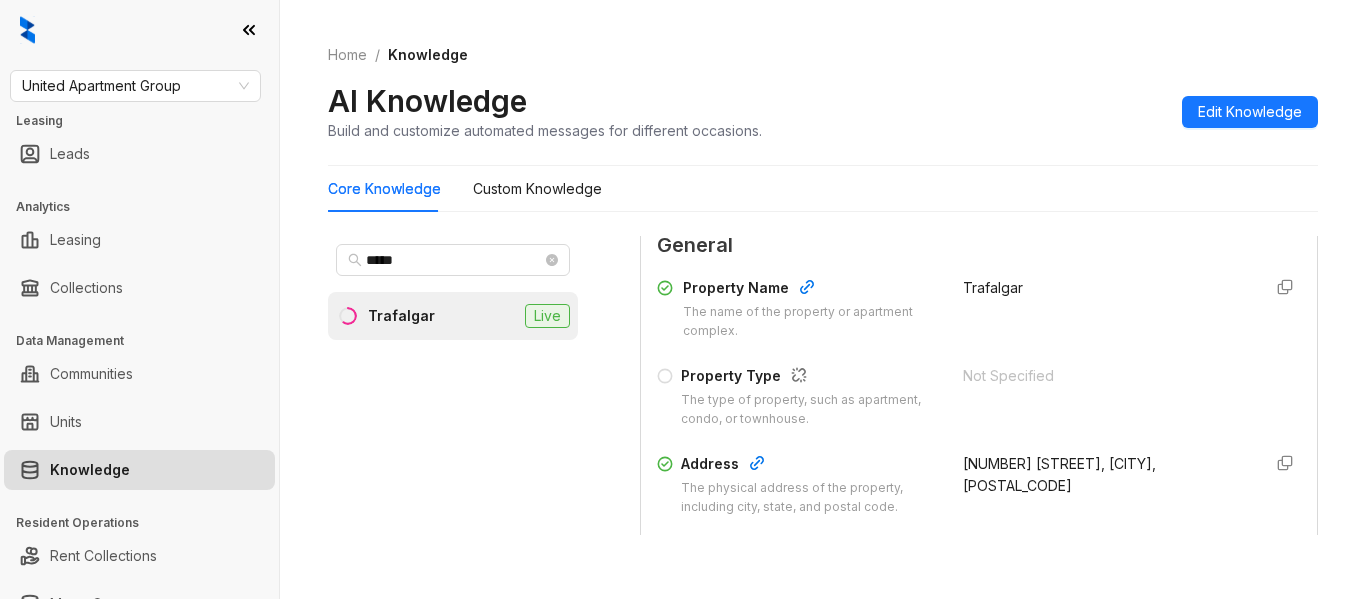scroll, scrollTop: 300, scrollLeft: 0, axis: vertical 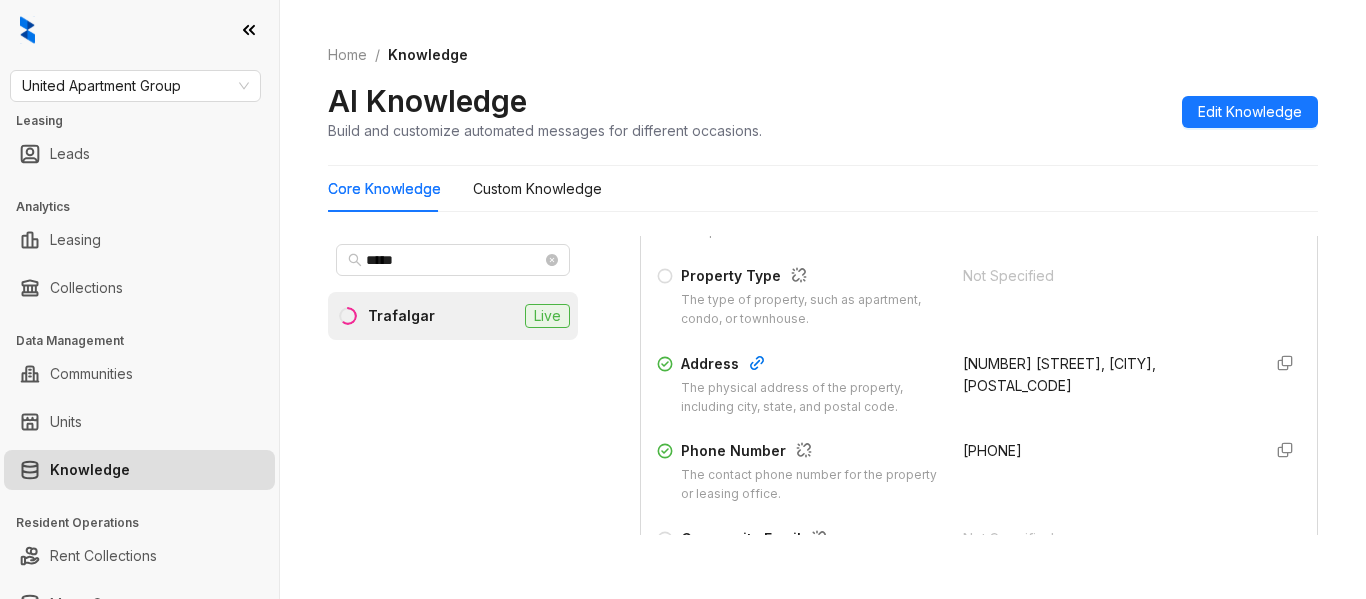 drag, startPoint x: 1065, startPoint y: 456, endPoint x: 939, endPoint y: 451, distance: 126.09917 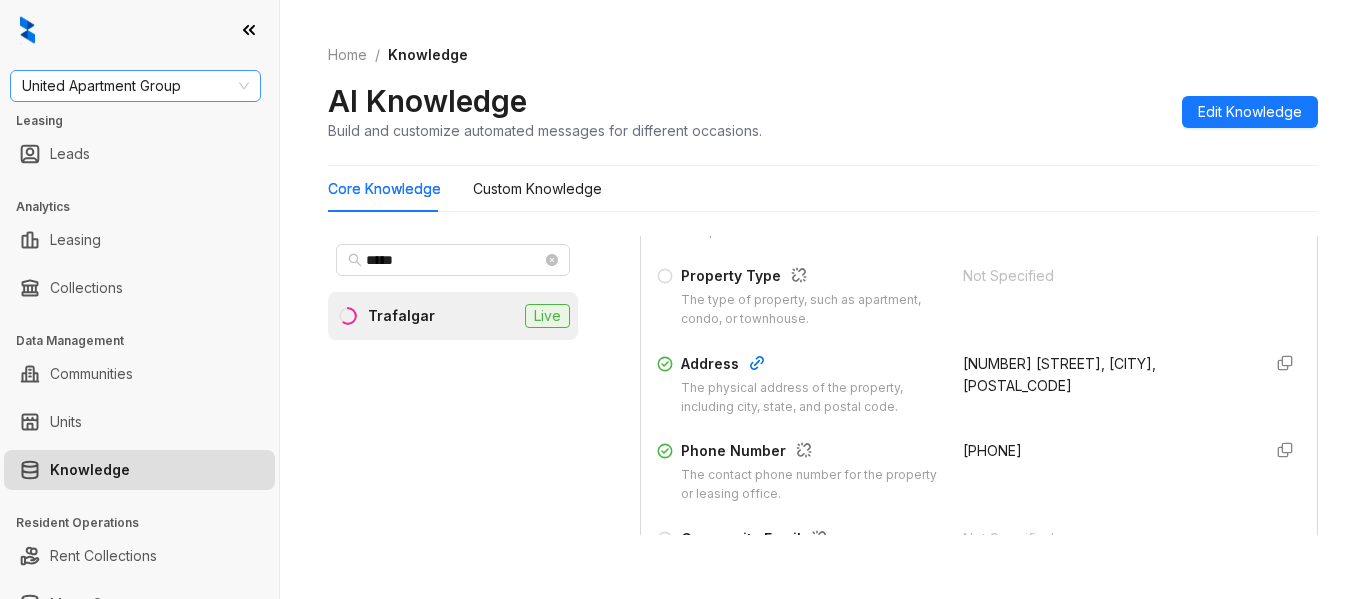 click on "United Apartment Group" at bounding box center (135, 86) 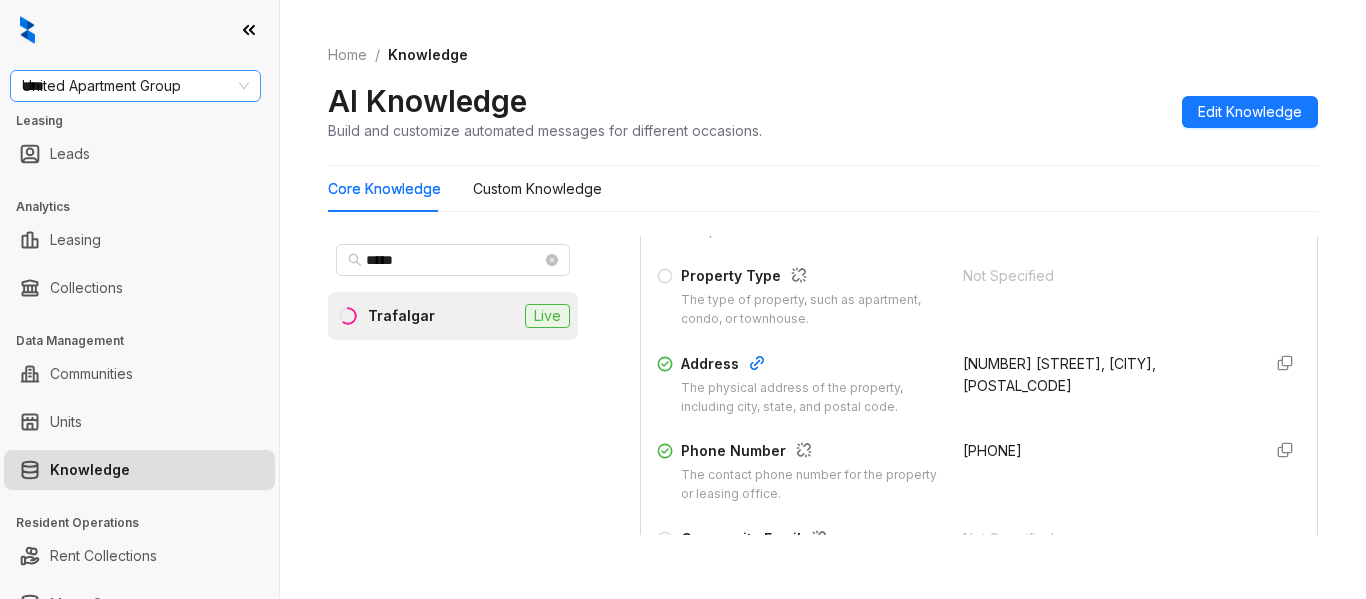 type on "****" 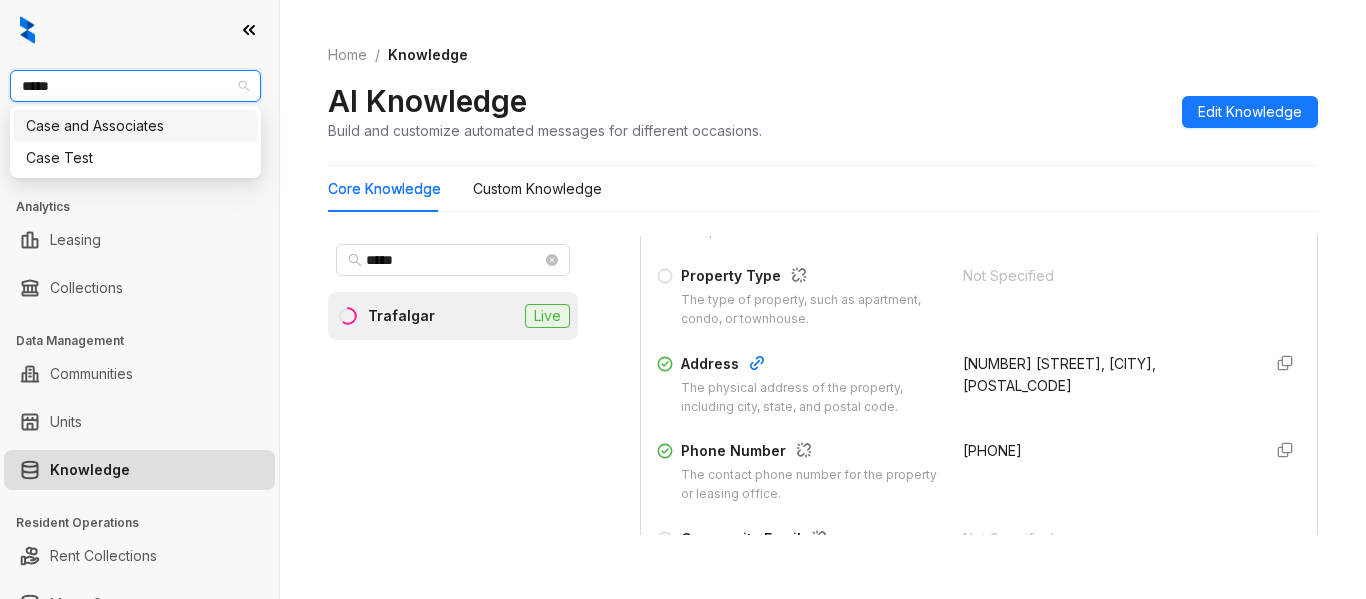 click on "Case and Associates" at bounding box center [135, 126] 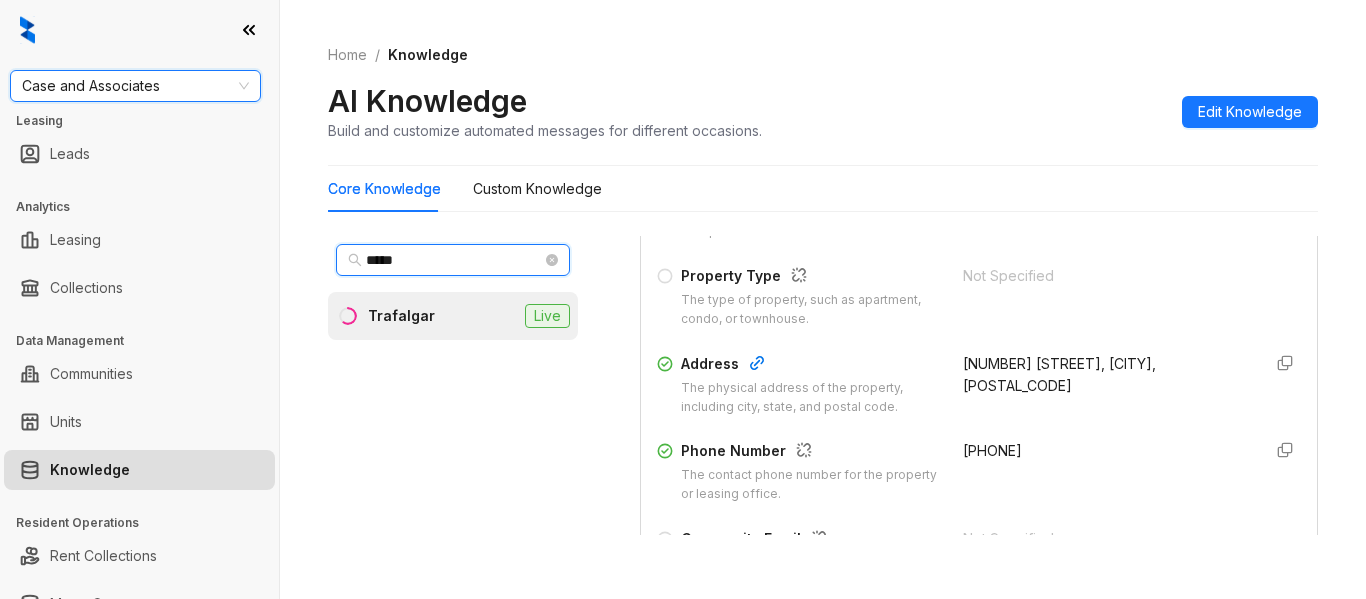click on "*****" at bounding box center [454, 260] 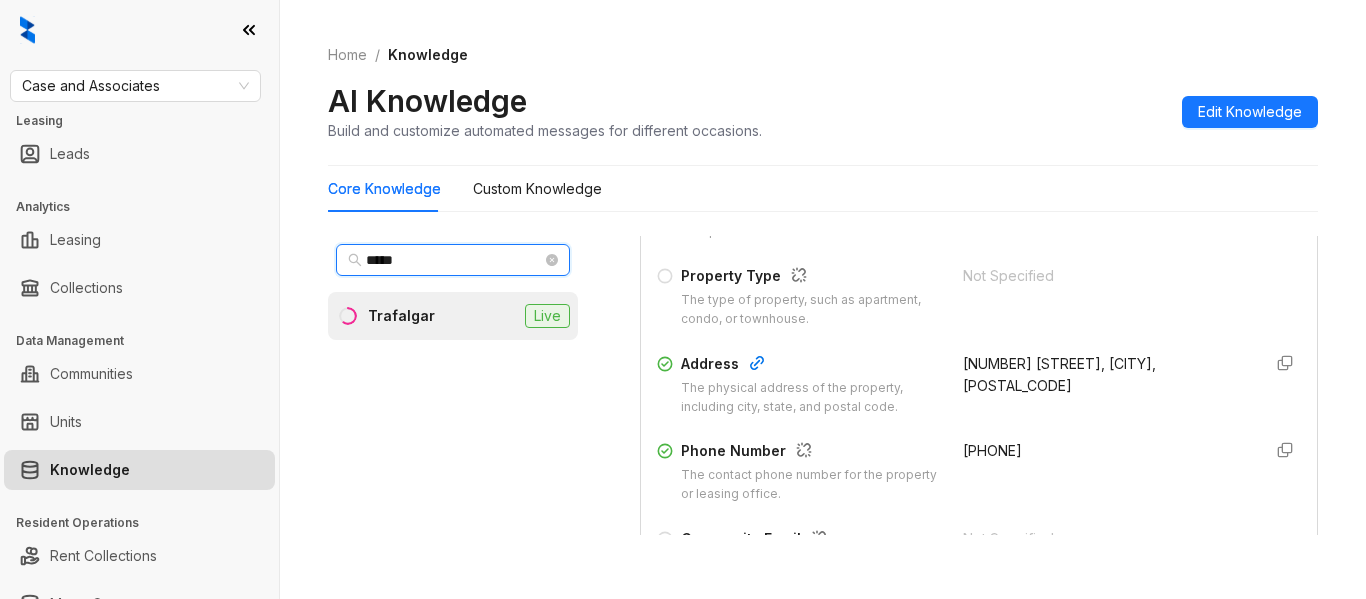 drag, startPoint x: 402, startPoint y: 257, endPoint x: 275, endPoint y: 247, distance: 127.39309 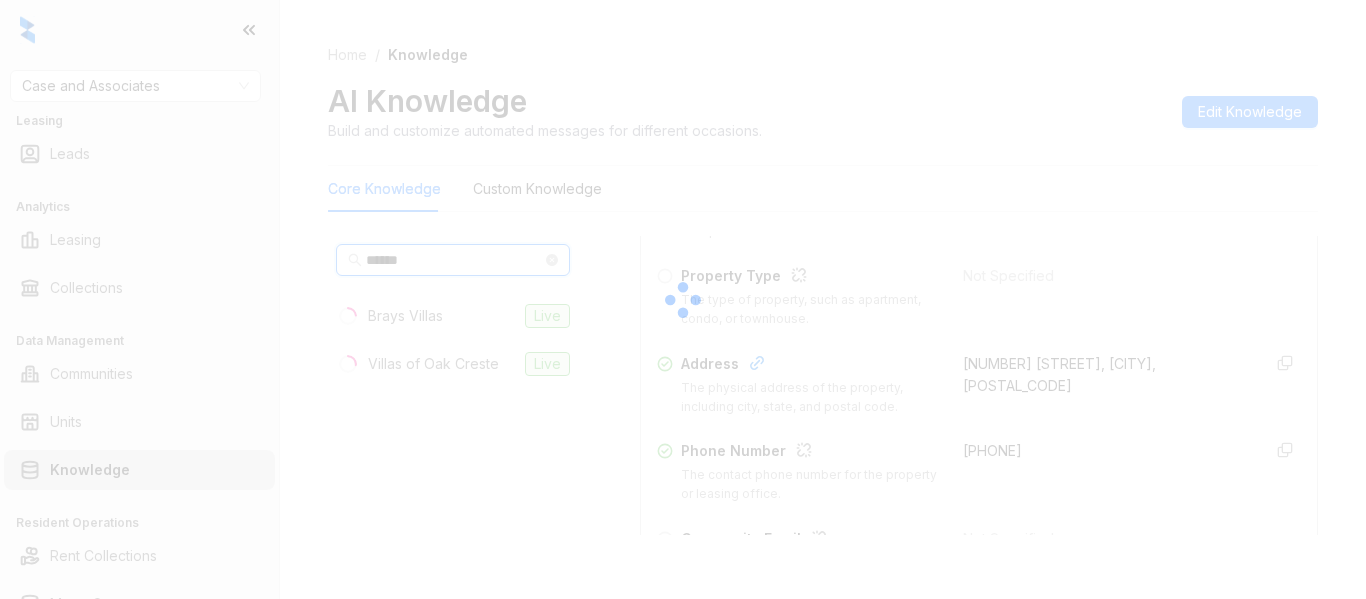 type on "******" 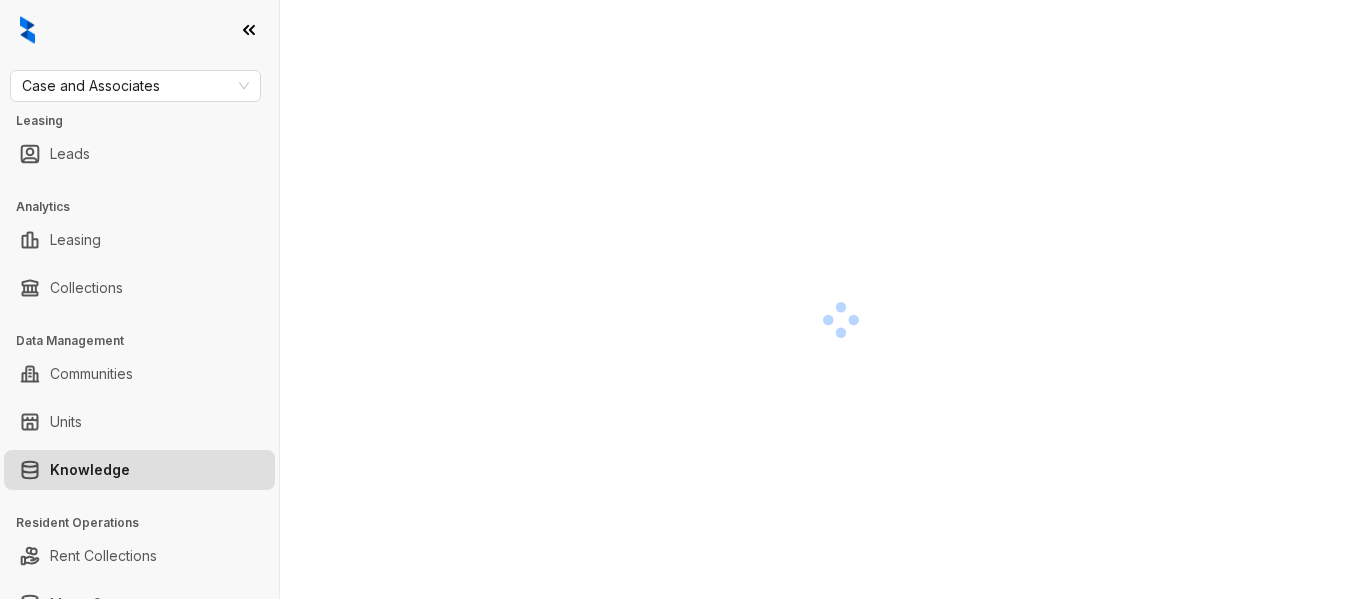 scroll, scrollTop: 0, scrollLeft: 0, axis: both 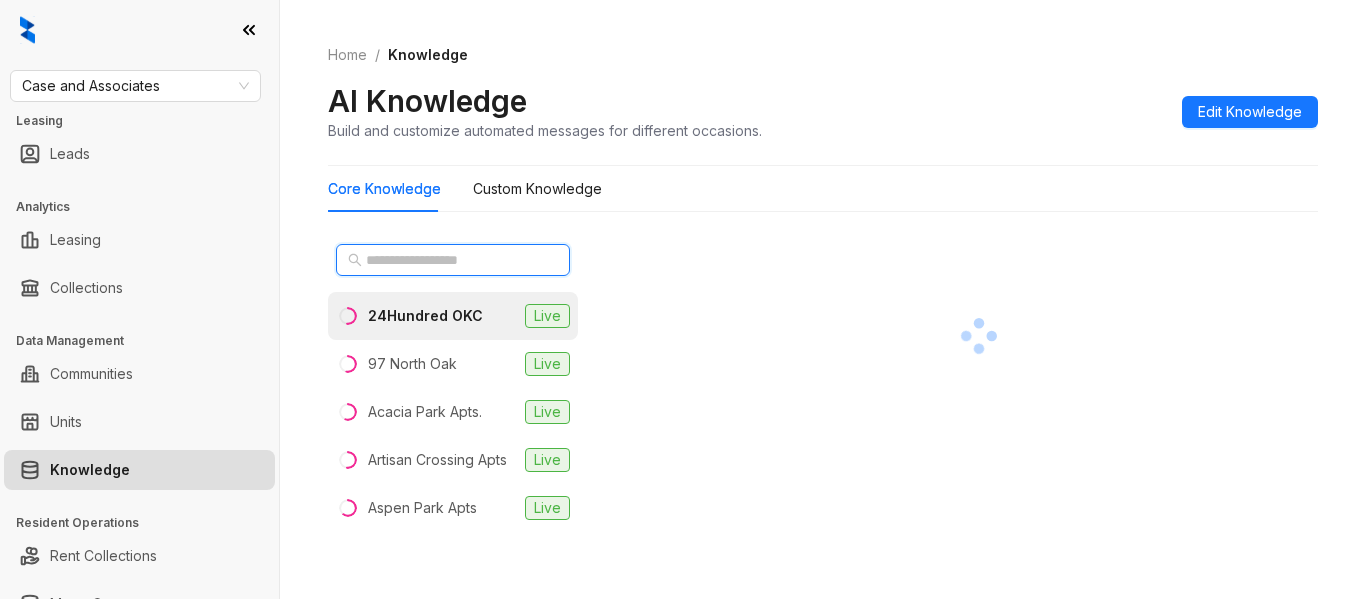 click at bounding box center (454, 260) 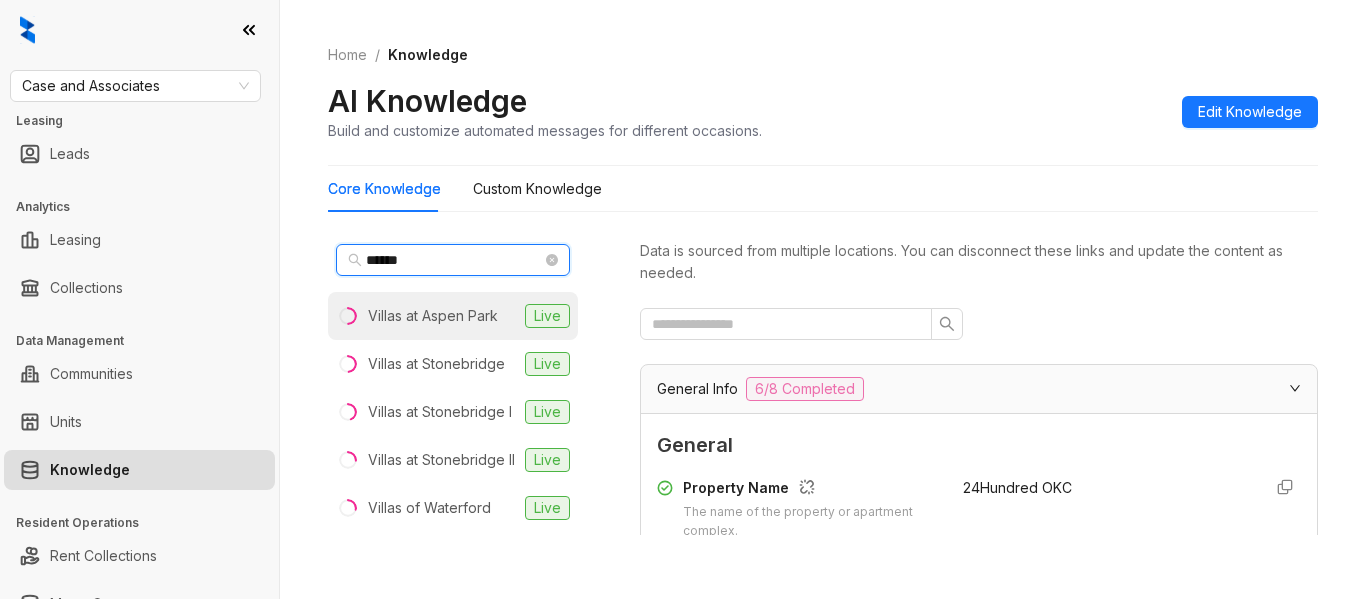 type on "******" 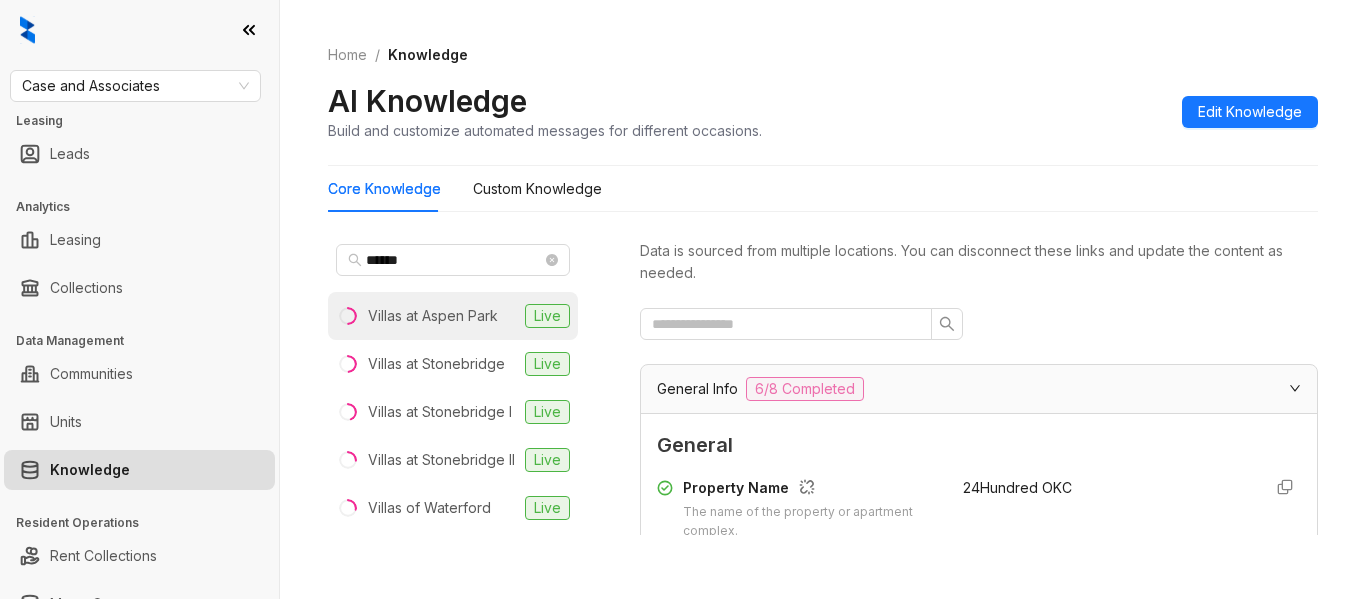 click on "Villas at Aspen Park" at bounding box center [433, 316] 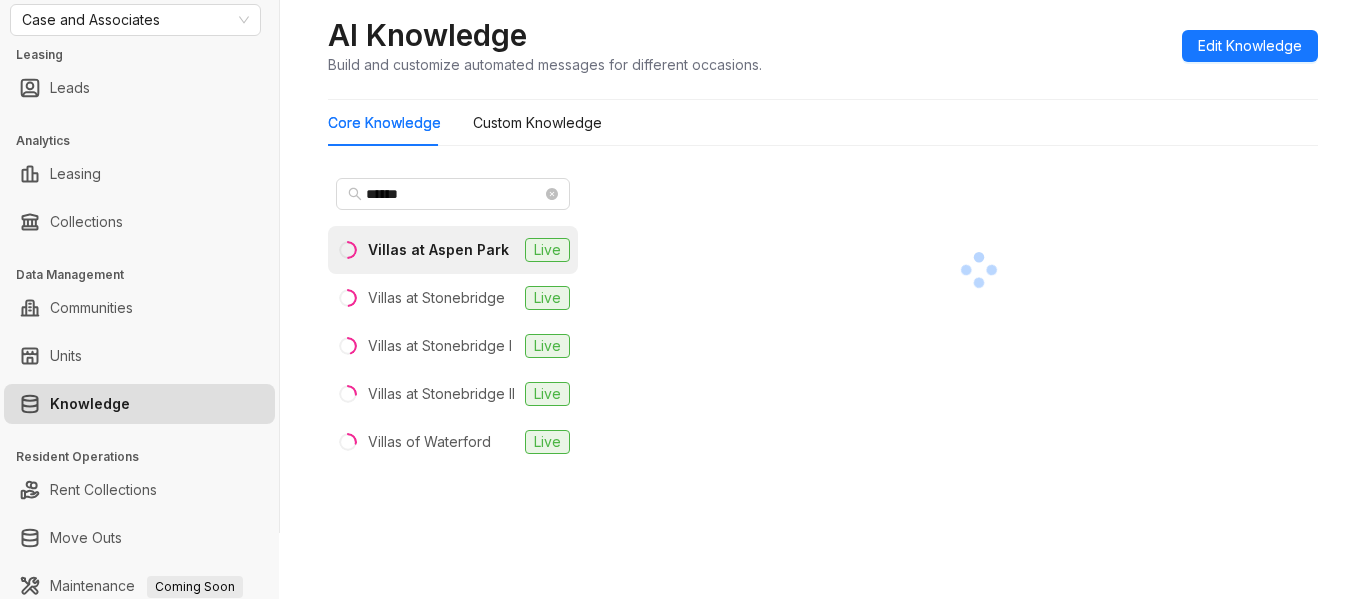scroll, scrollTop: 100, scrollLeft: 0, axis: vertical 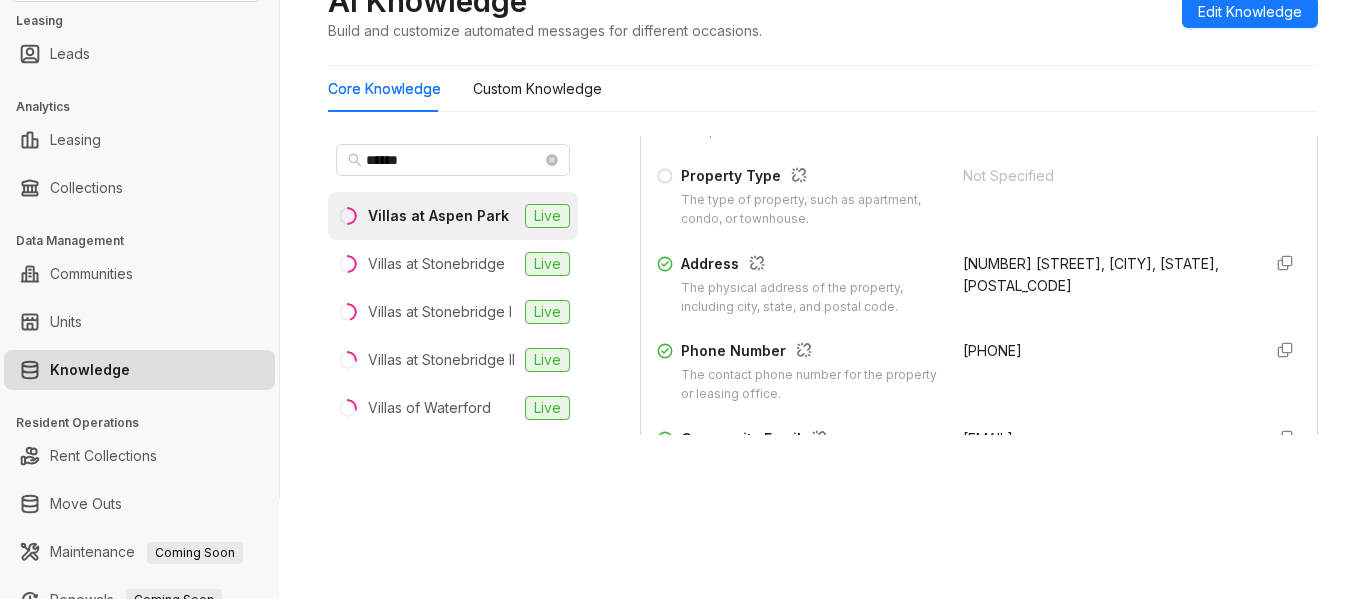 drag, startPoint x: 1066, startPoint y: 347, endPoint x: 947, endPoint y: 353, distance: 119.15116 